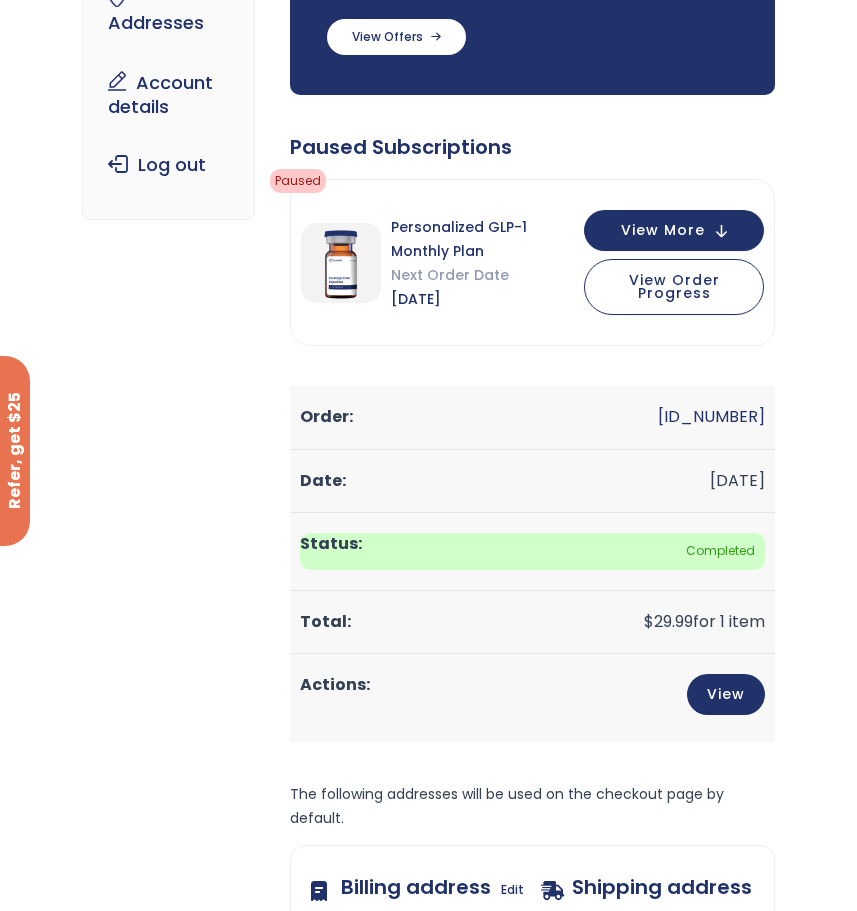 scroll, scrollTop: 0, scrollLeft: 0, axis: both 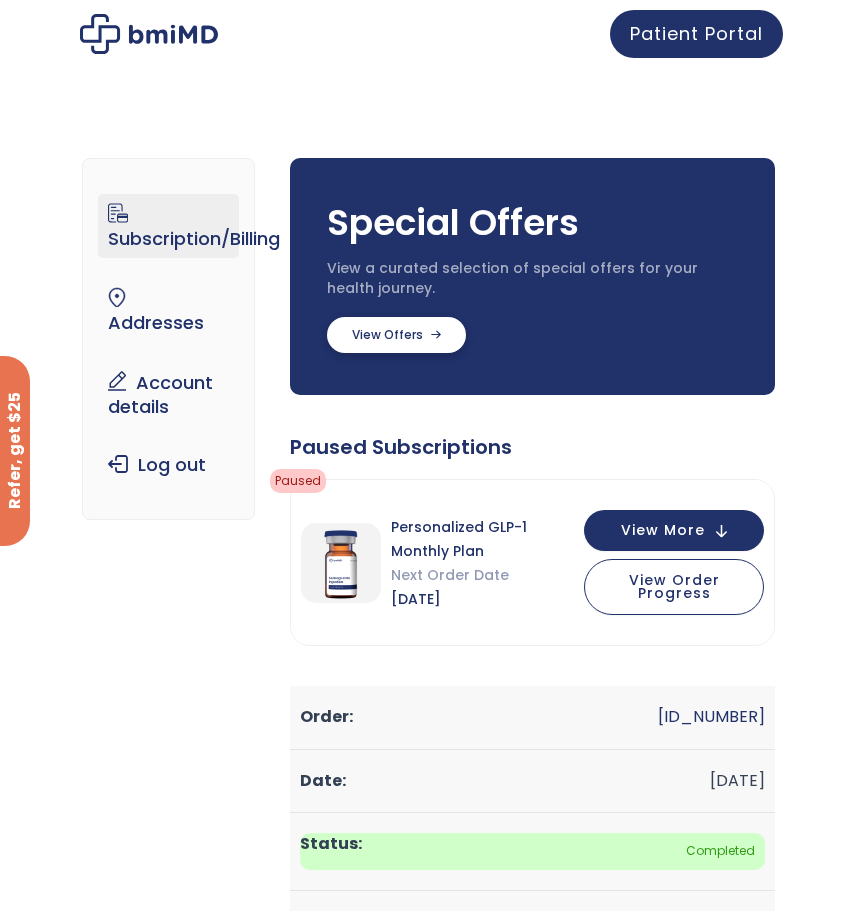 click at bounding box center [396, 335] 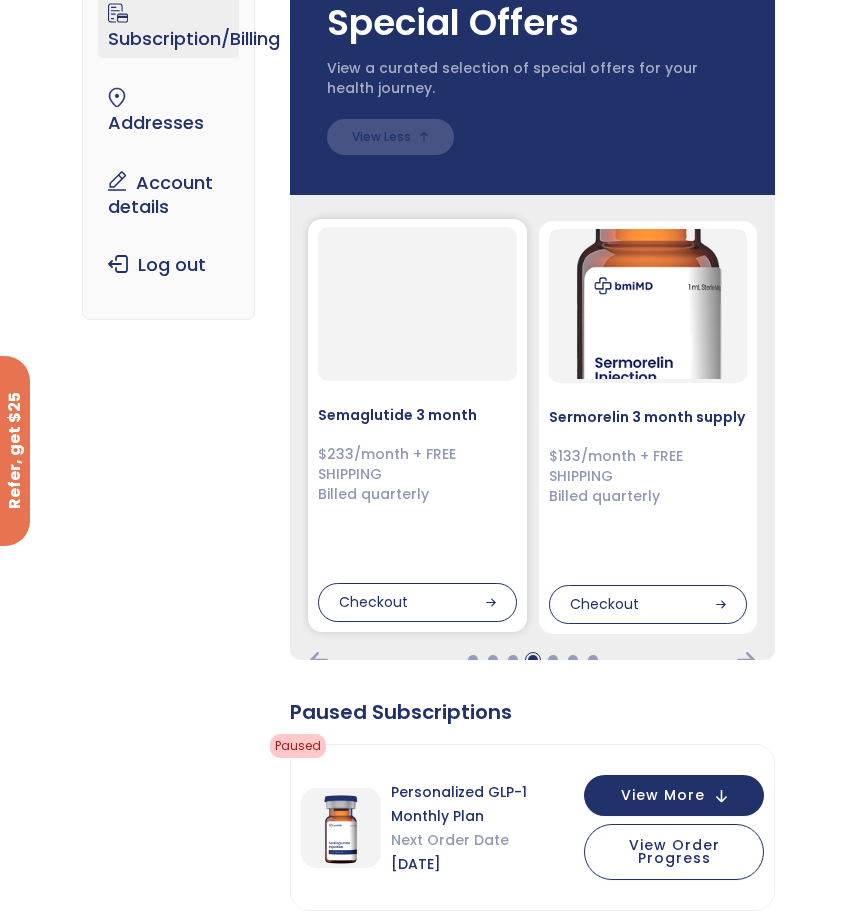 scroll, scrollTop: 300, scrollLeft: 0, axis: vertical 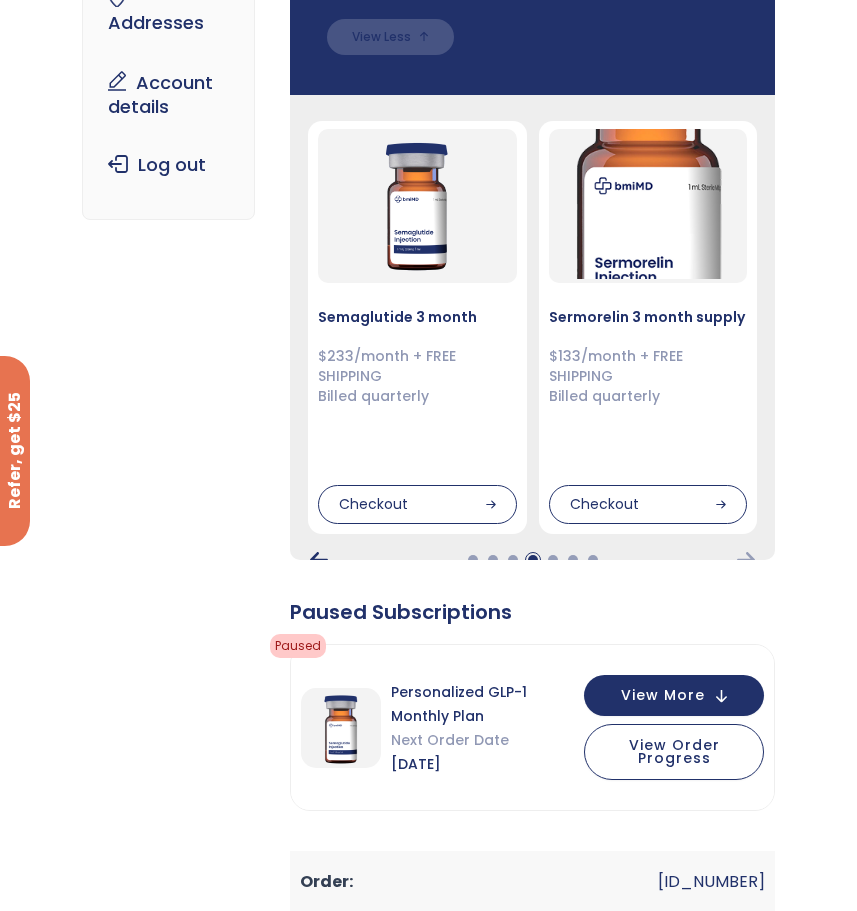 click 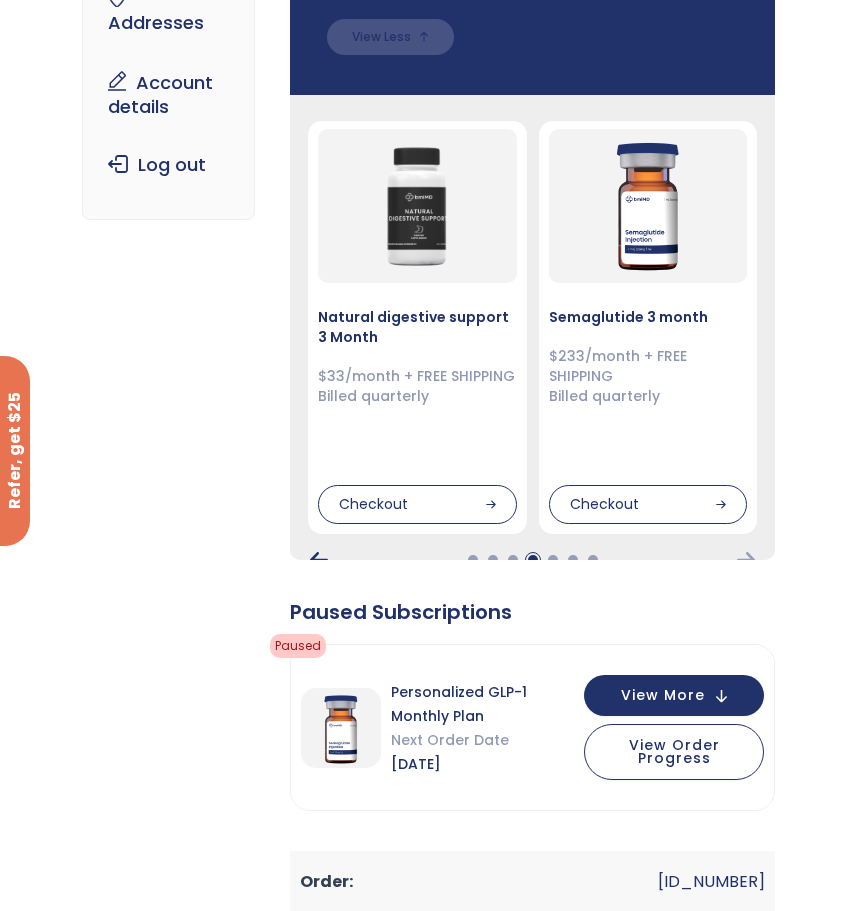 click 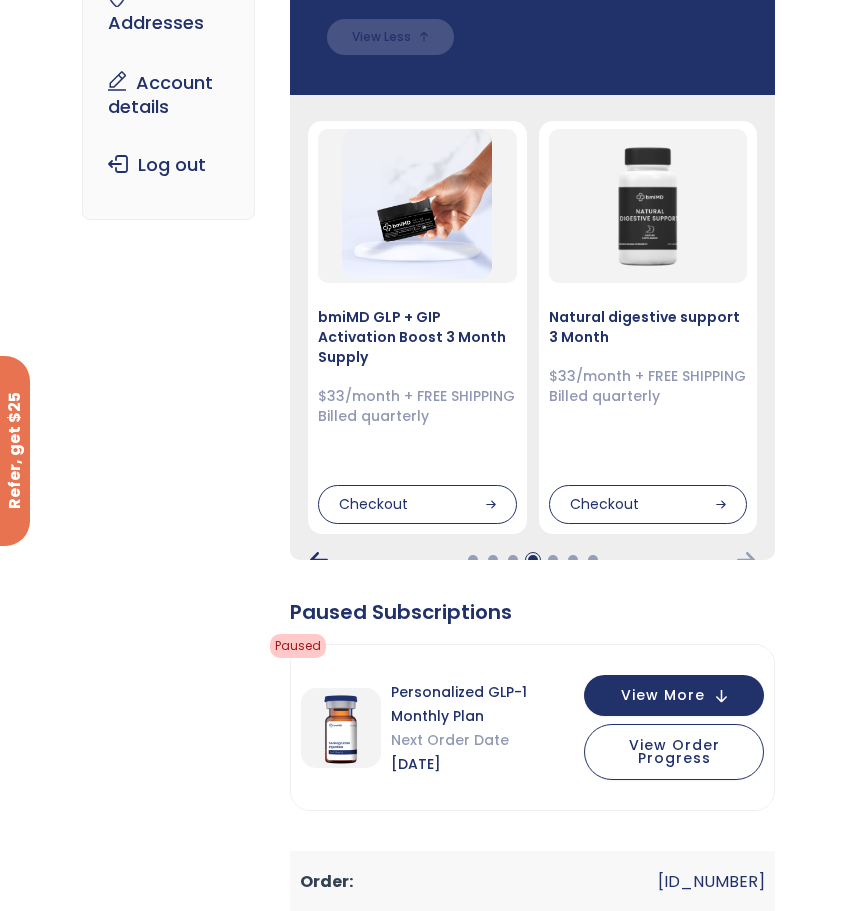 click 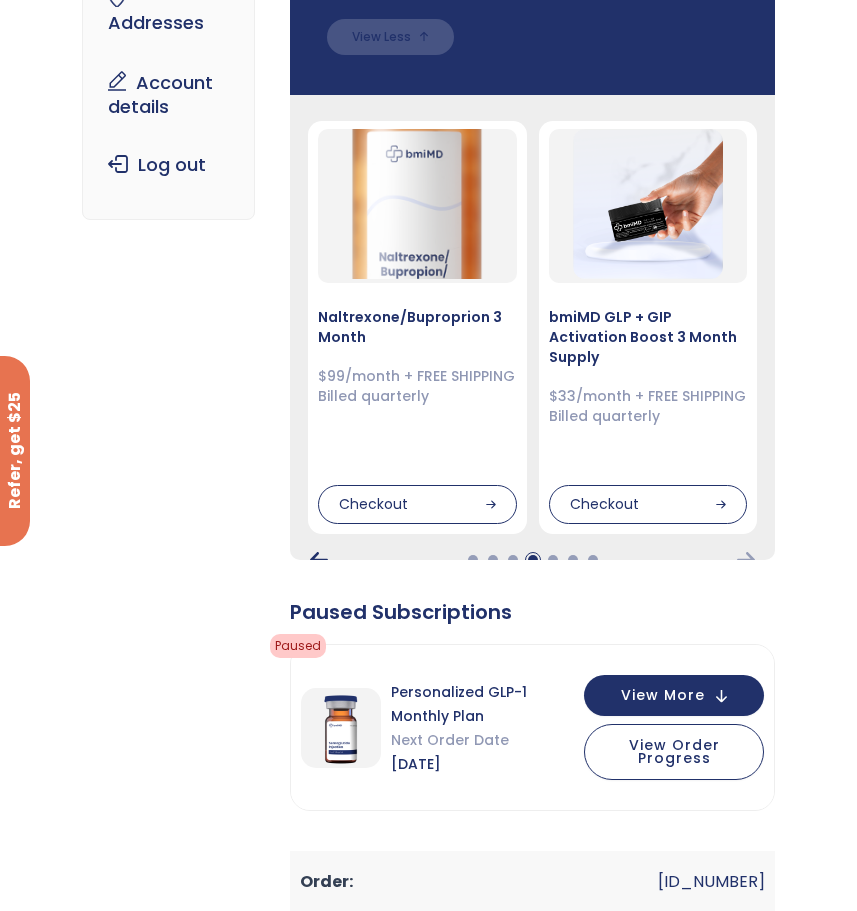 click 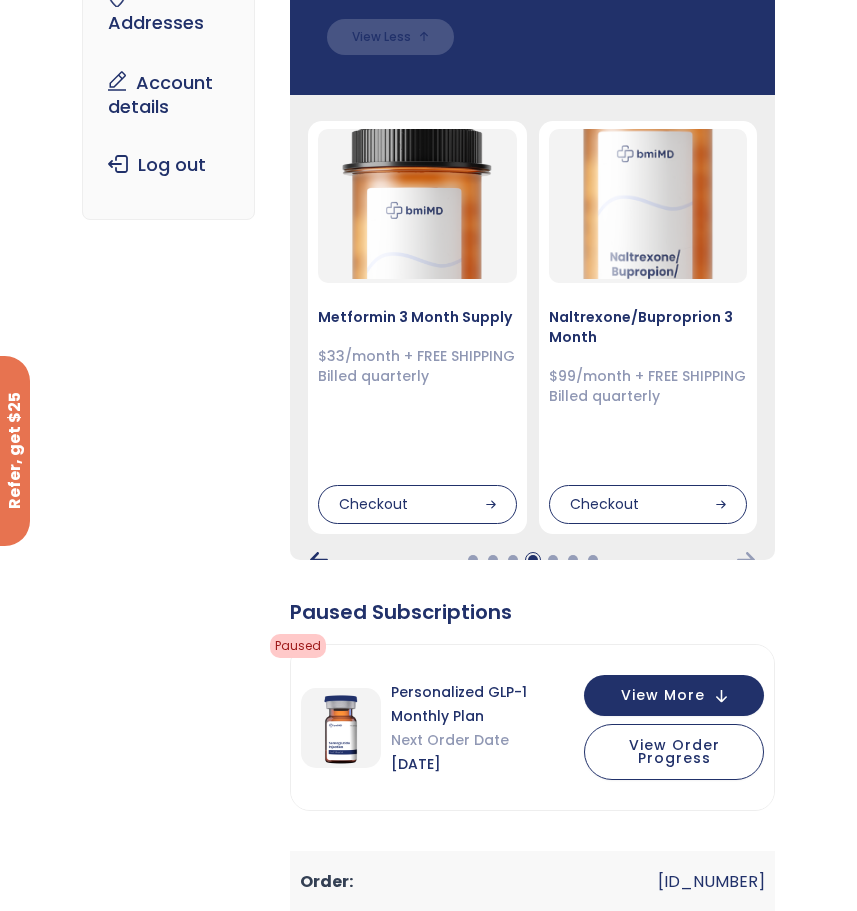 click 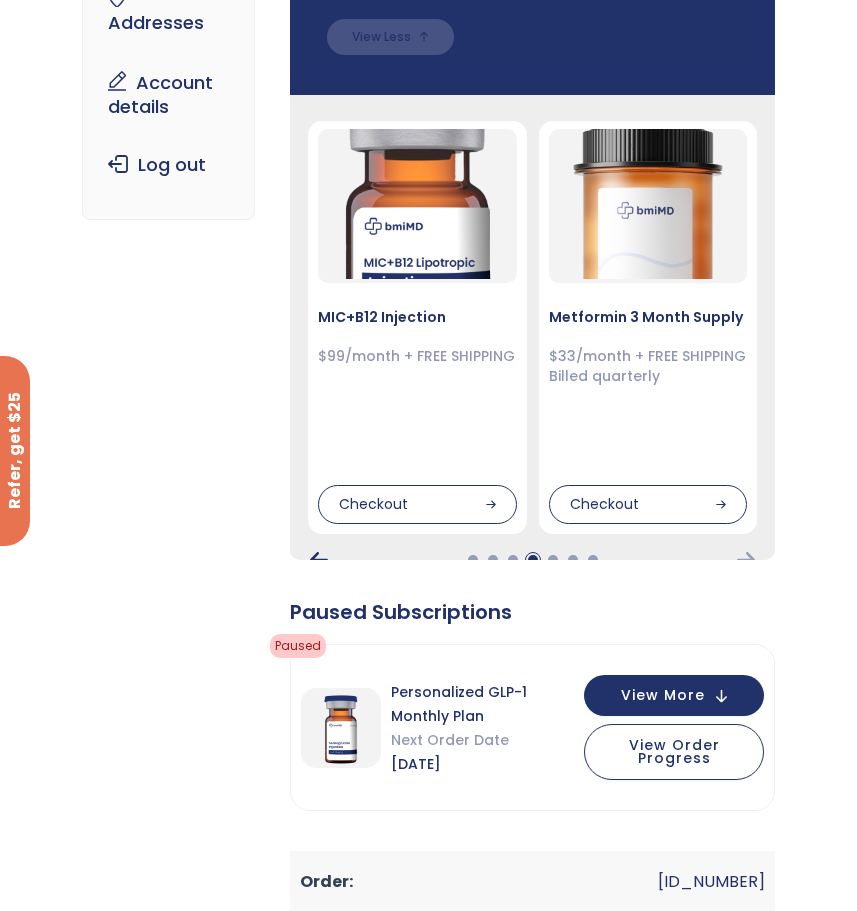click 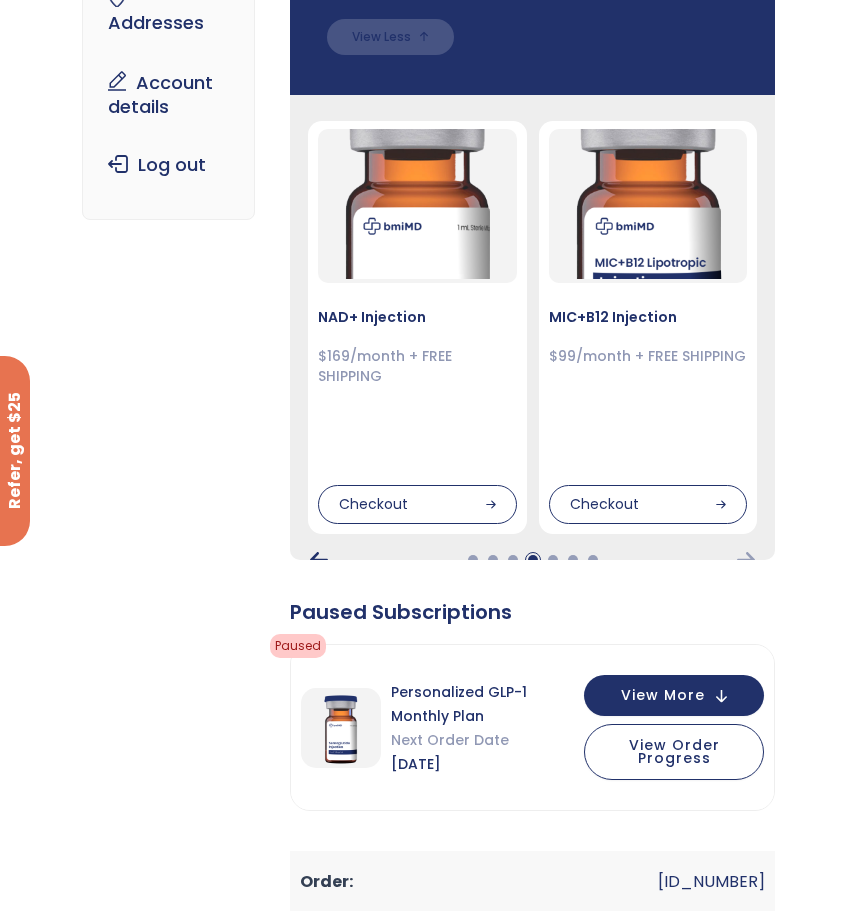 click 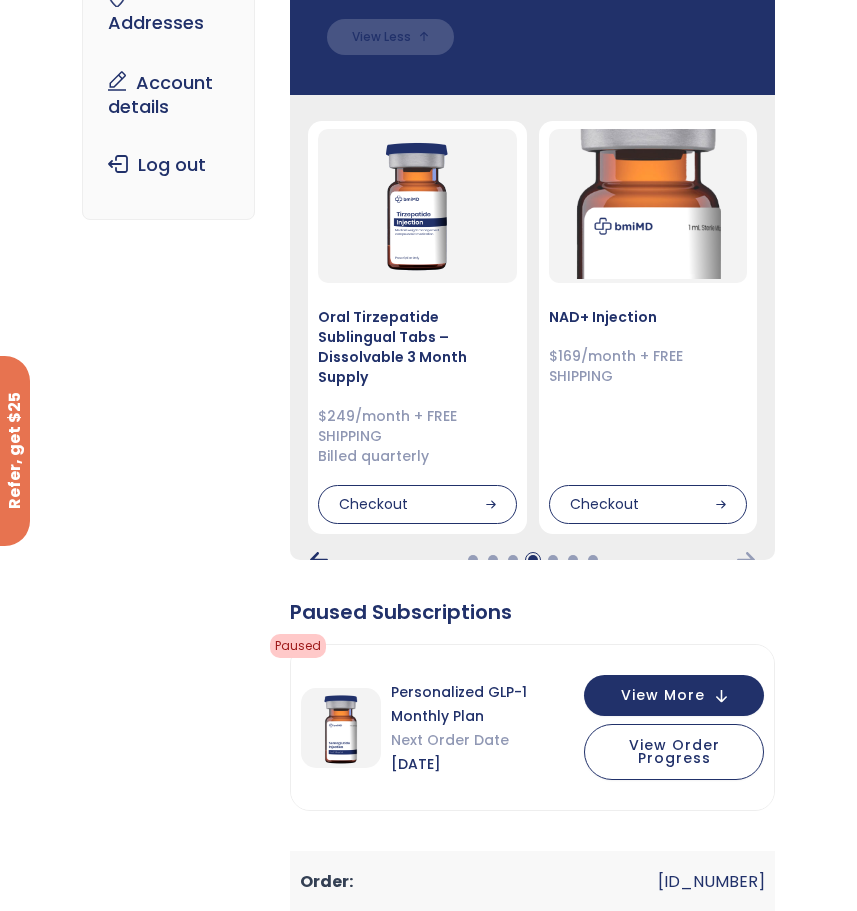 click 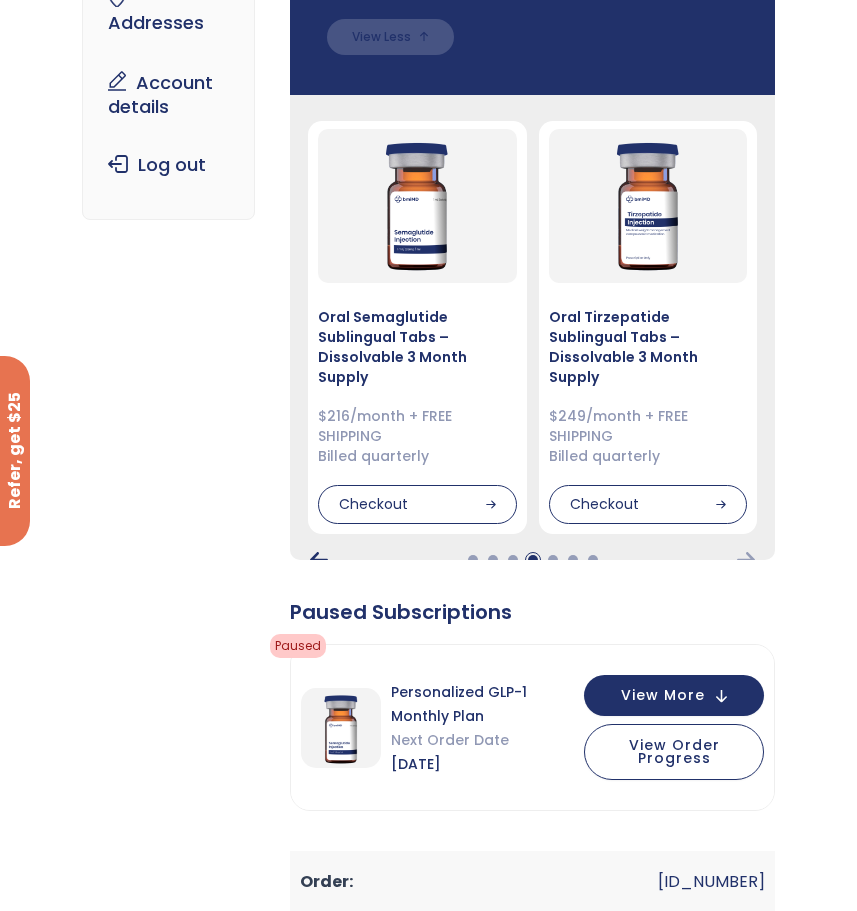click 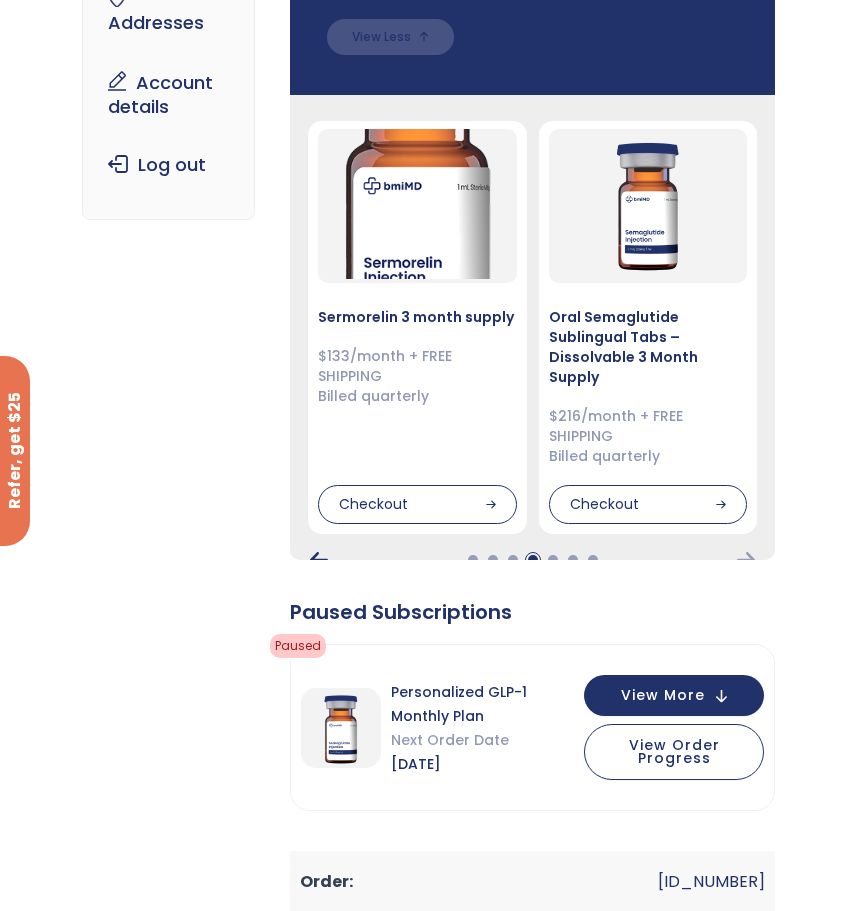 click 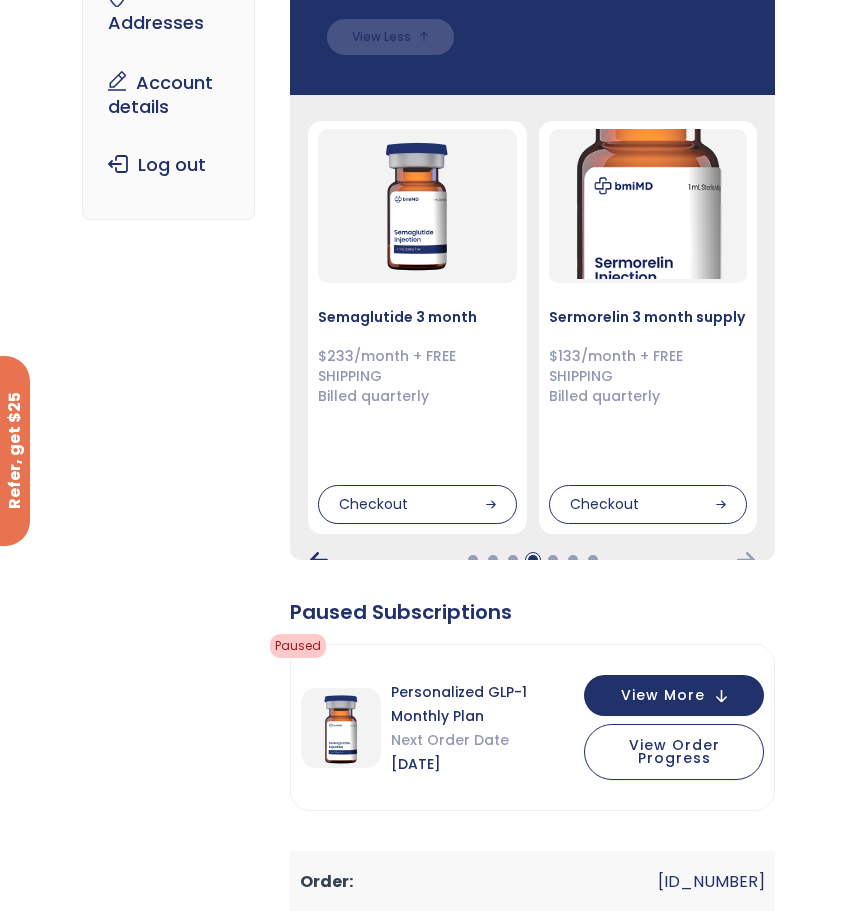 click 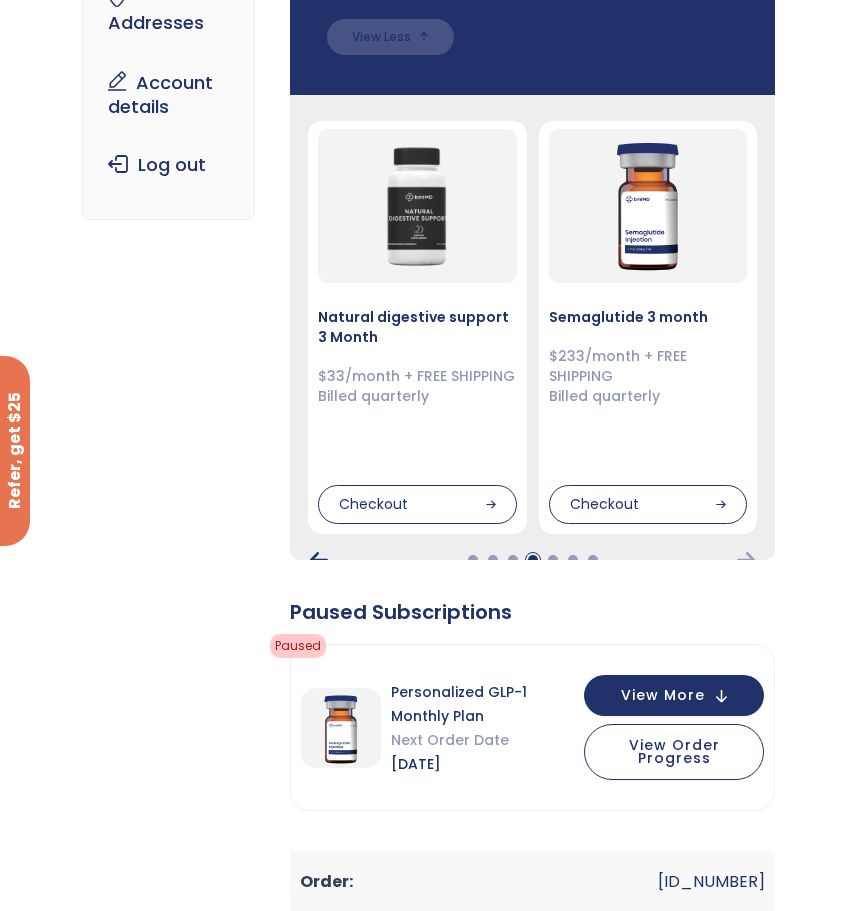 click 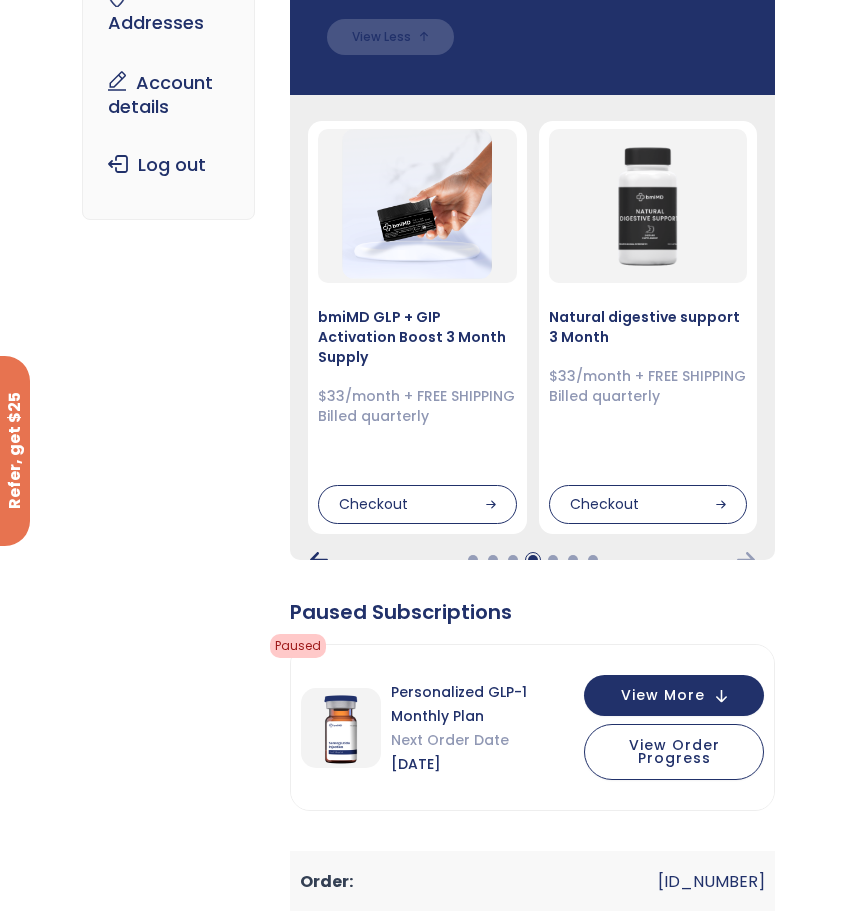 click 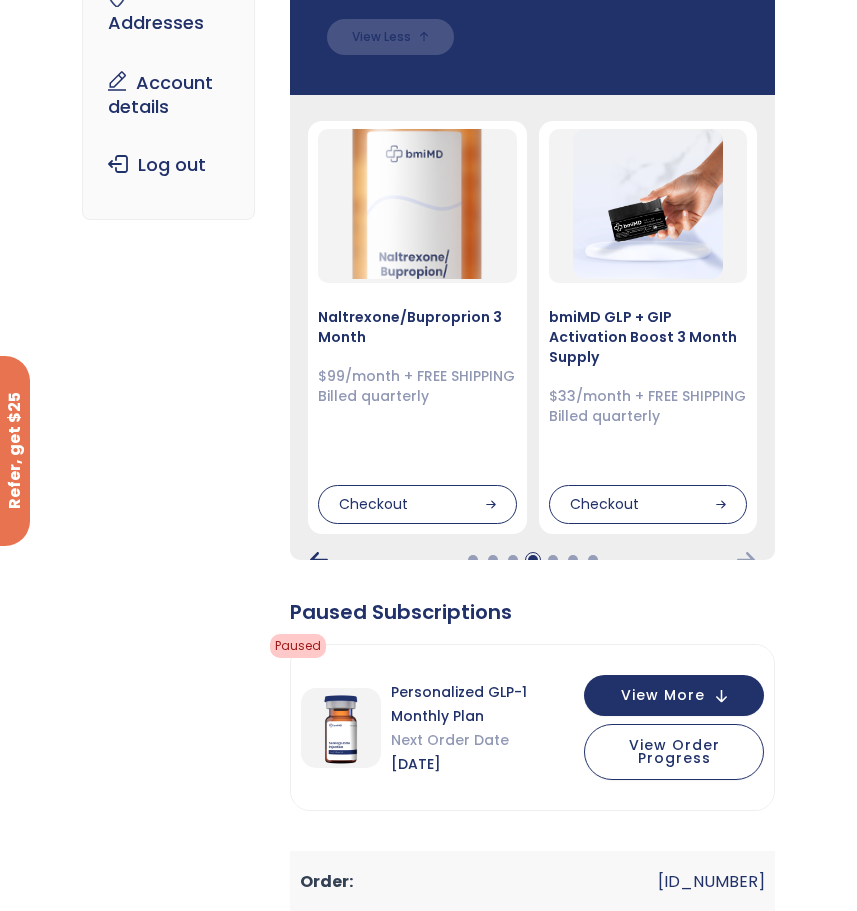click 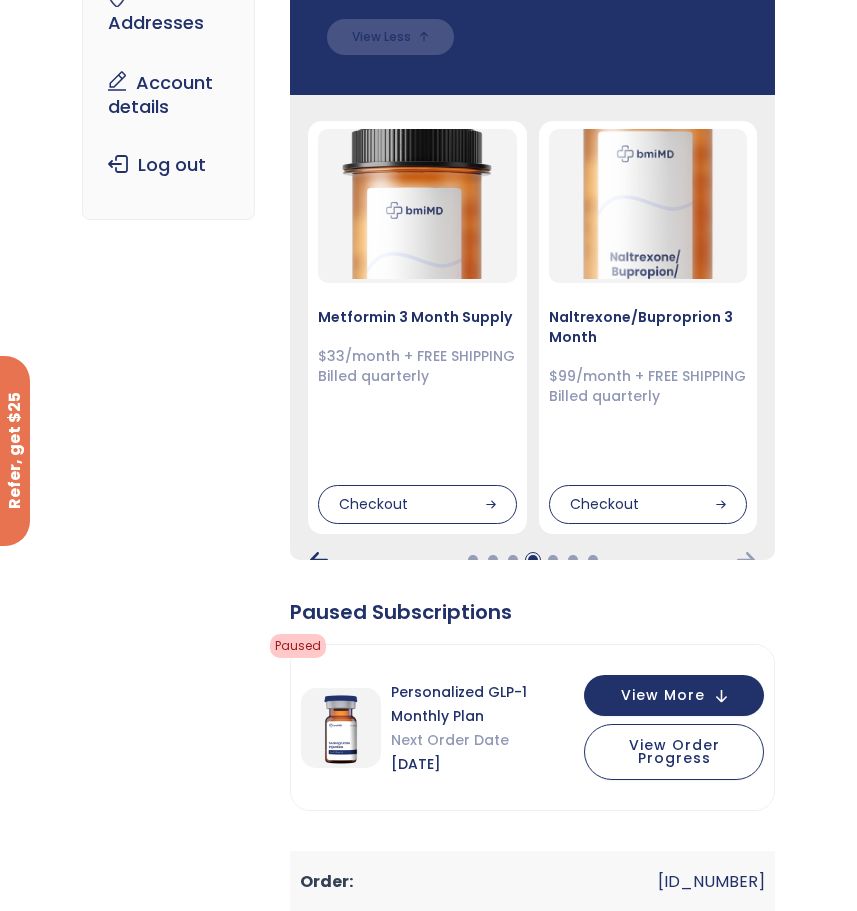 click 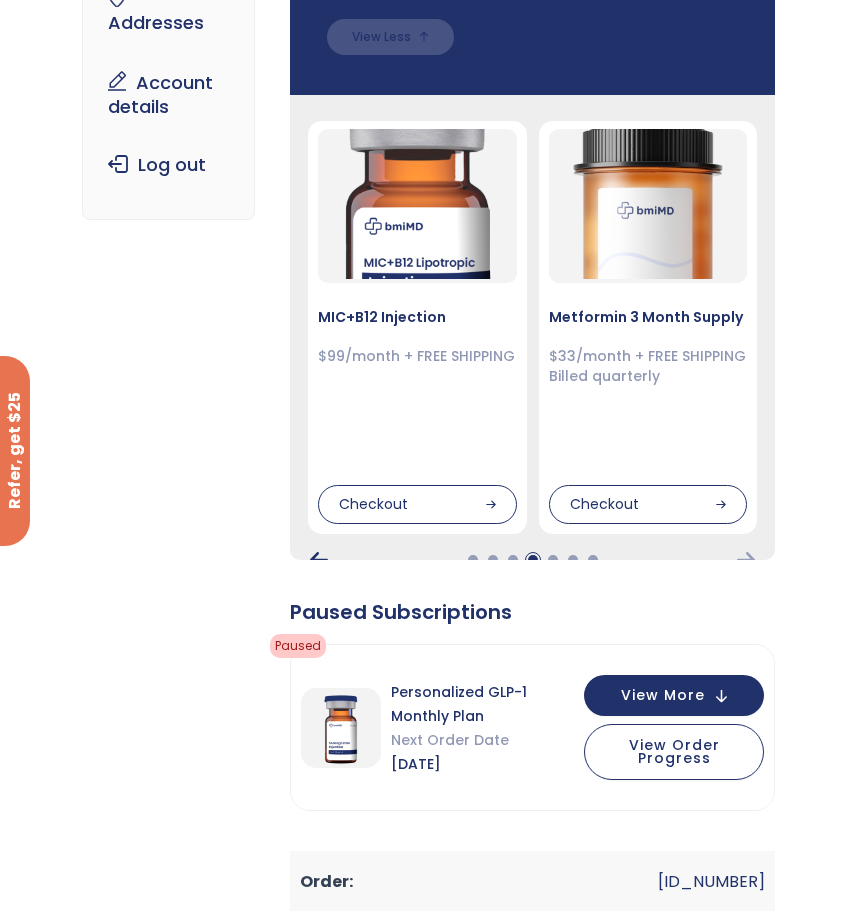 click 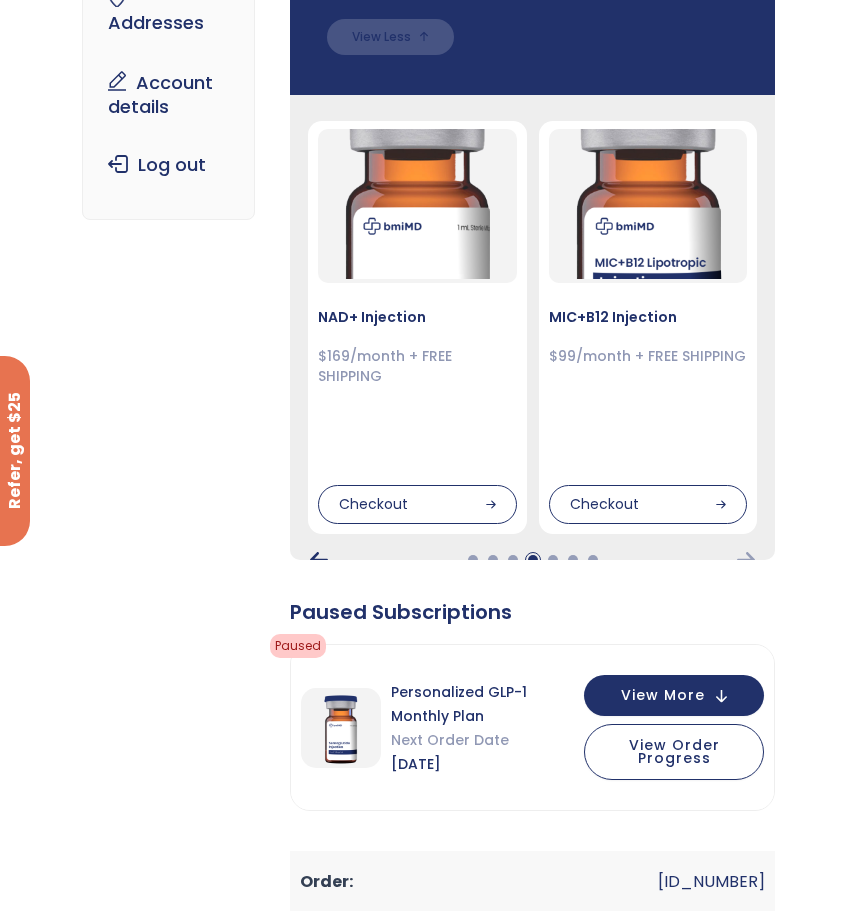 click 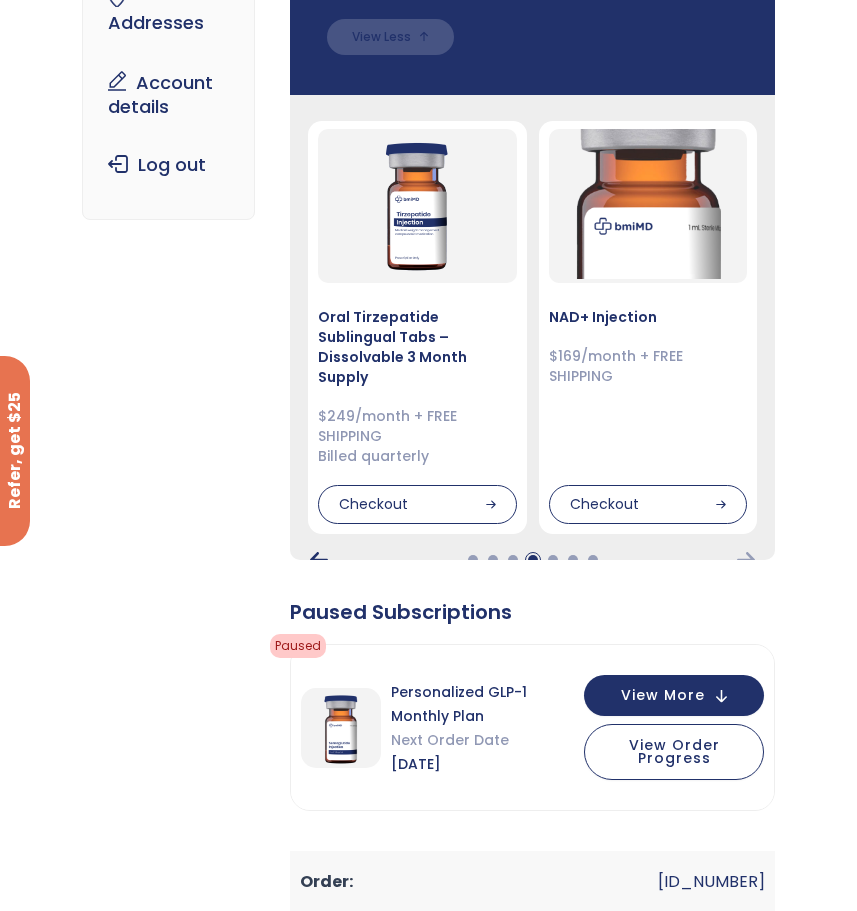 click 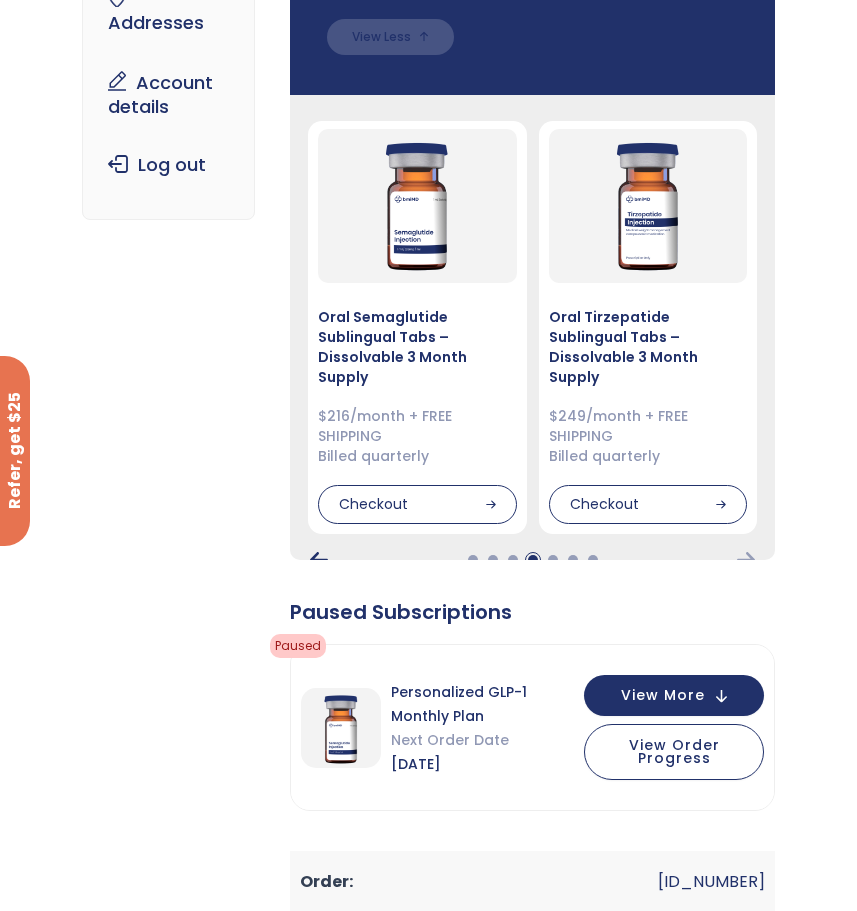click 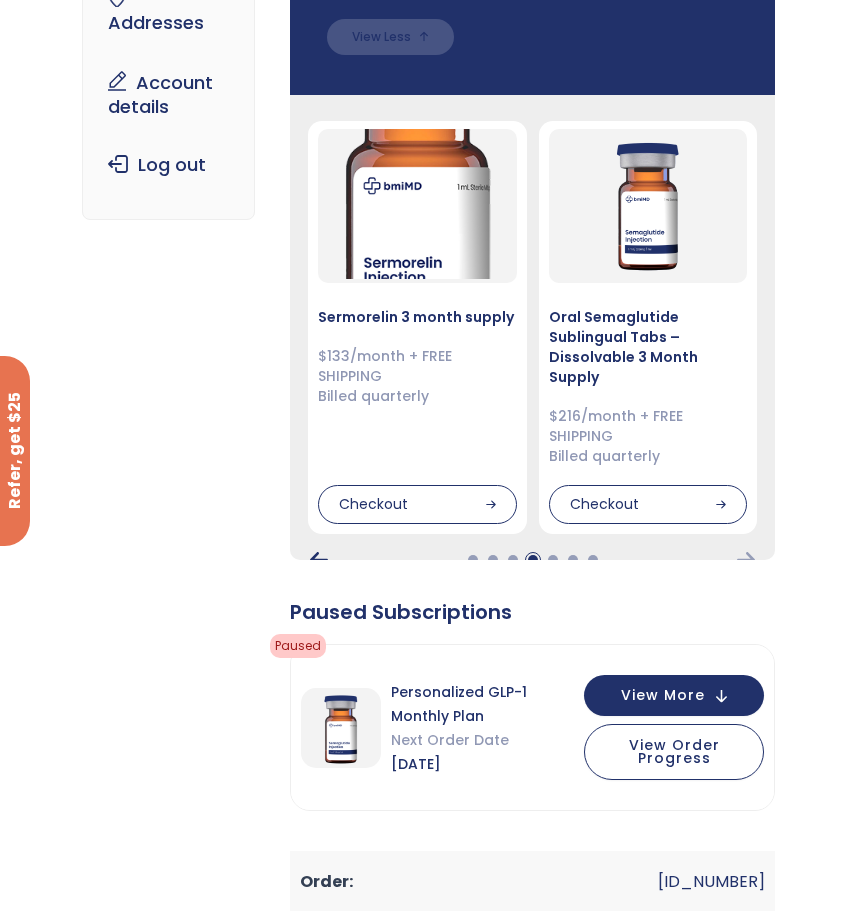scroll, scrollTop: 200, scrollLeft: 0, axis: vertical 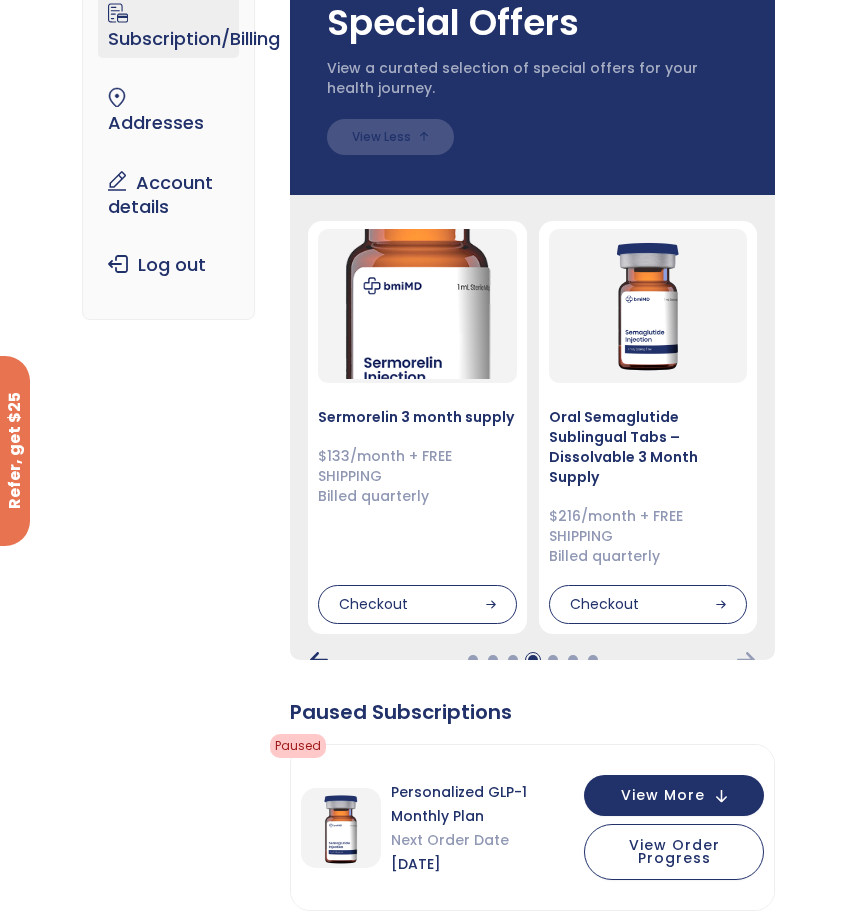 click 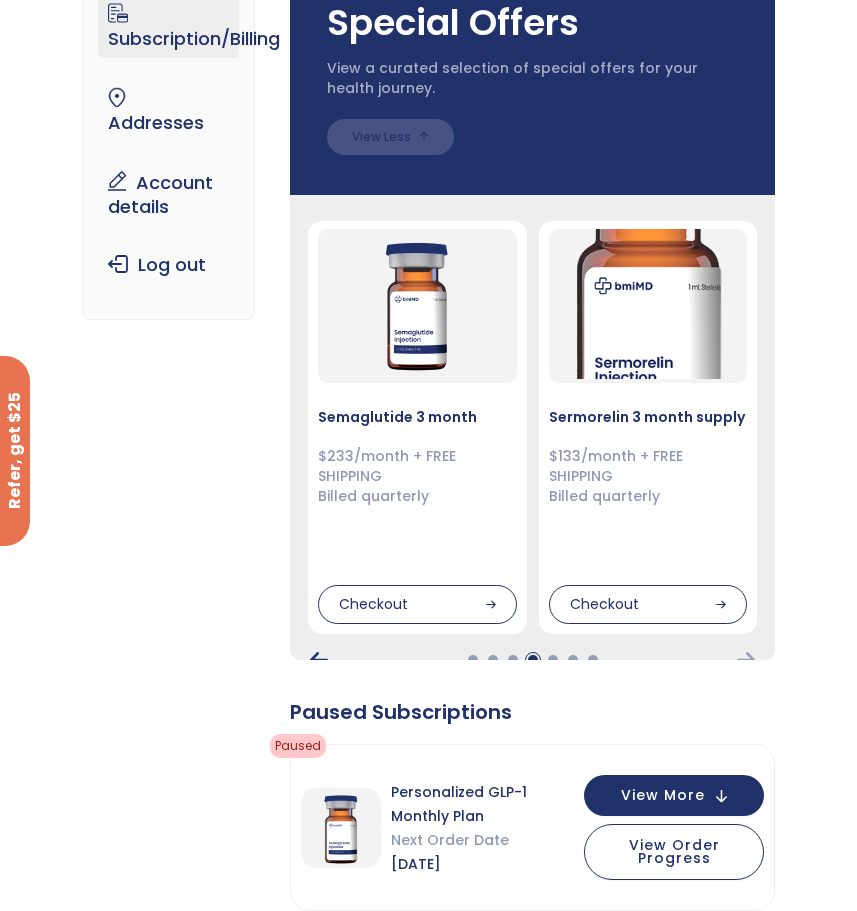 click 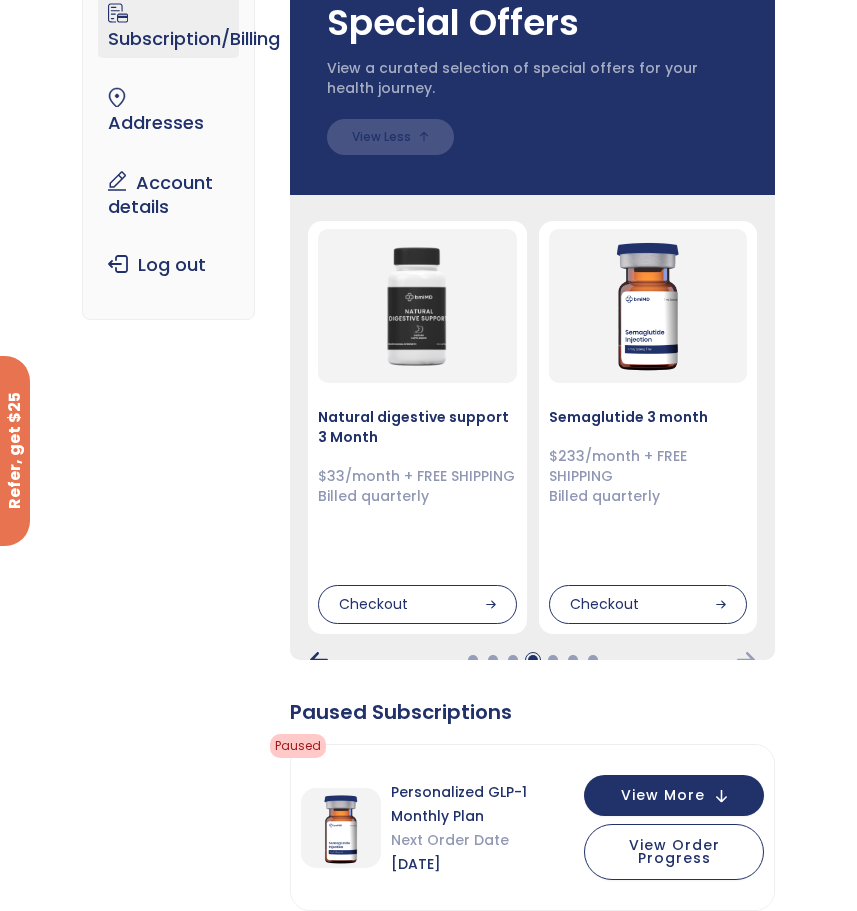 click 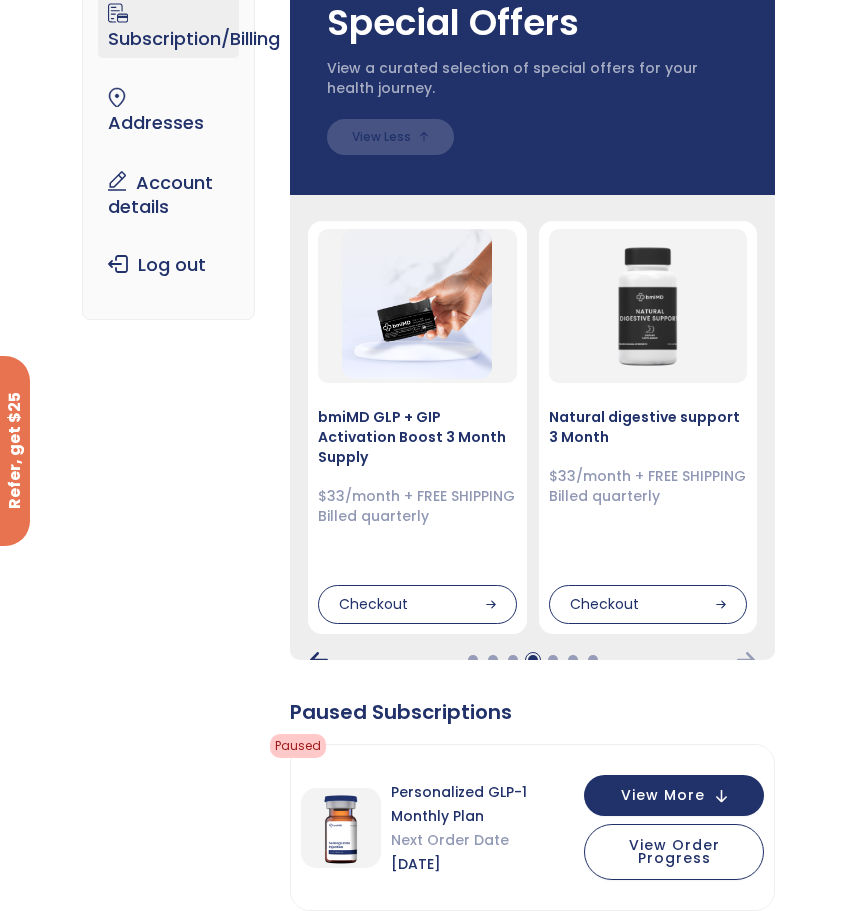 click 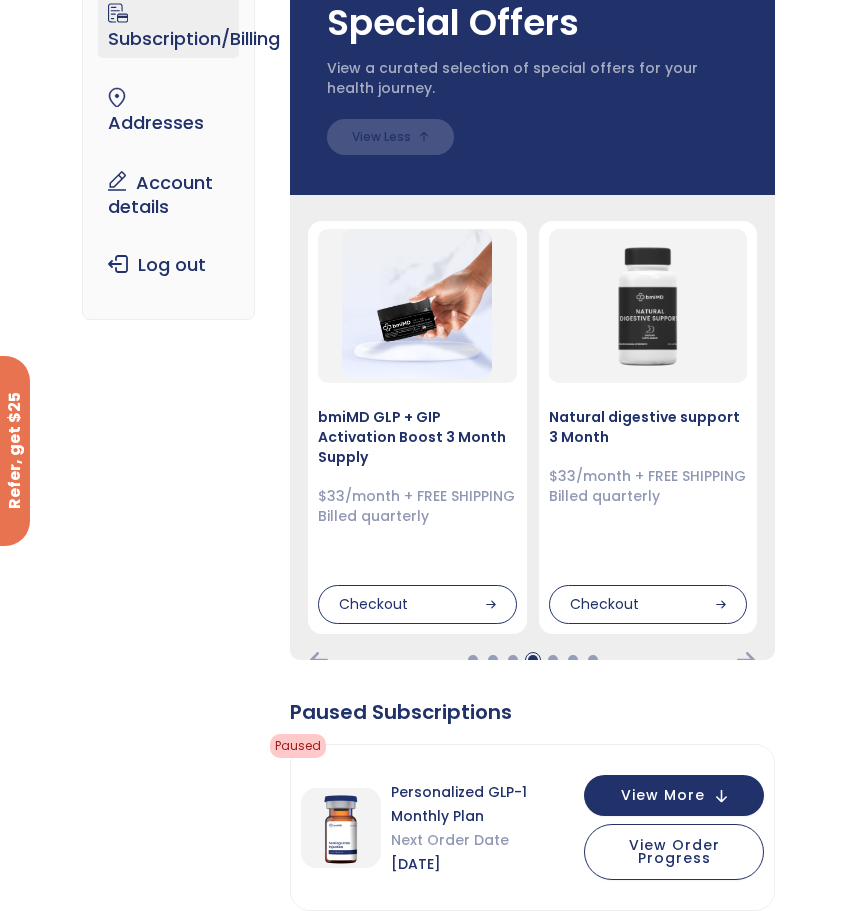scroll, scrollTop: 0, scrollLeft: 0, axis: both 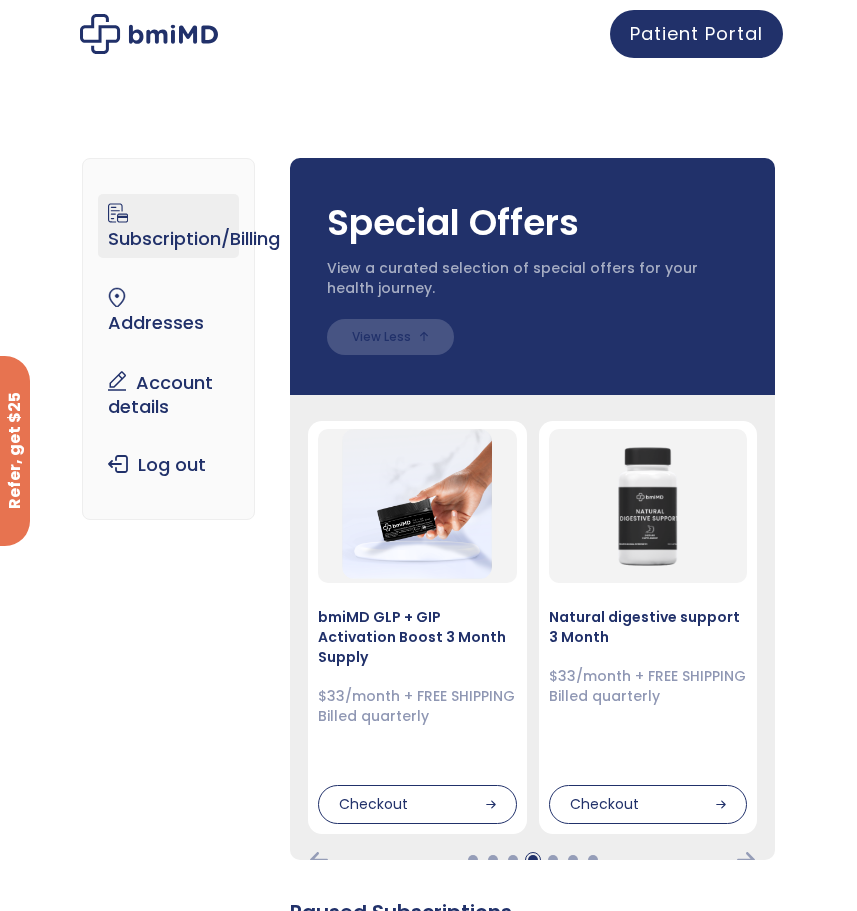 click on "Subscription/Billing" at bounding box center (168, 226) 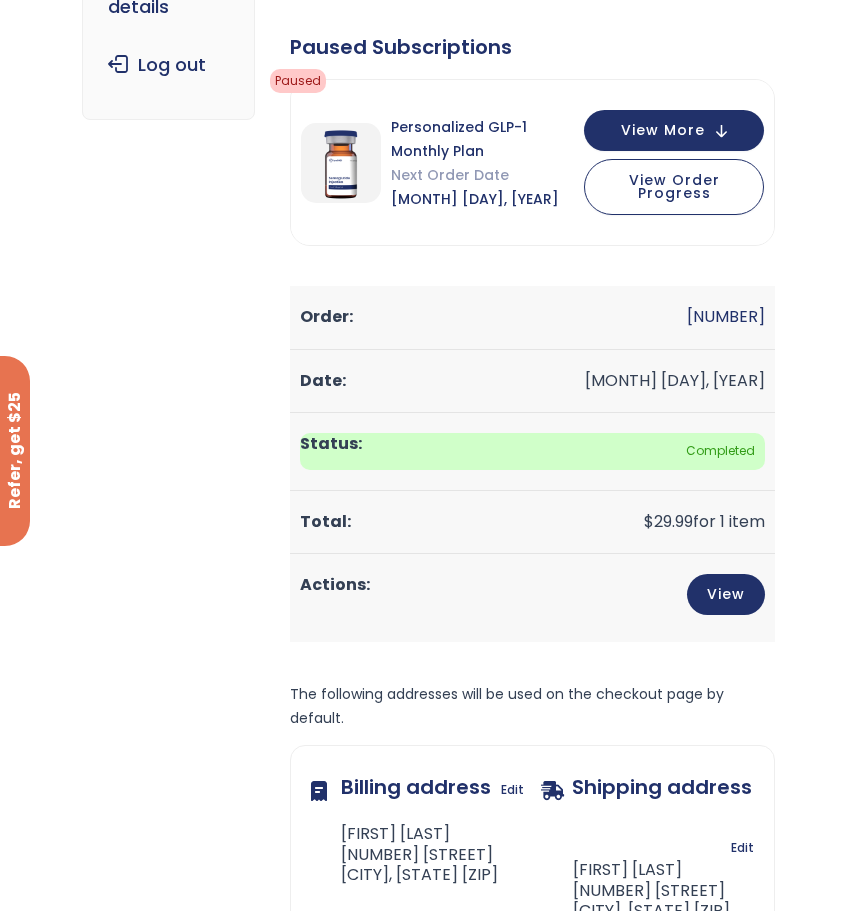 scroll, scrollTop: 200, scrollLeft: 0, axis: vertical 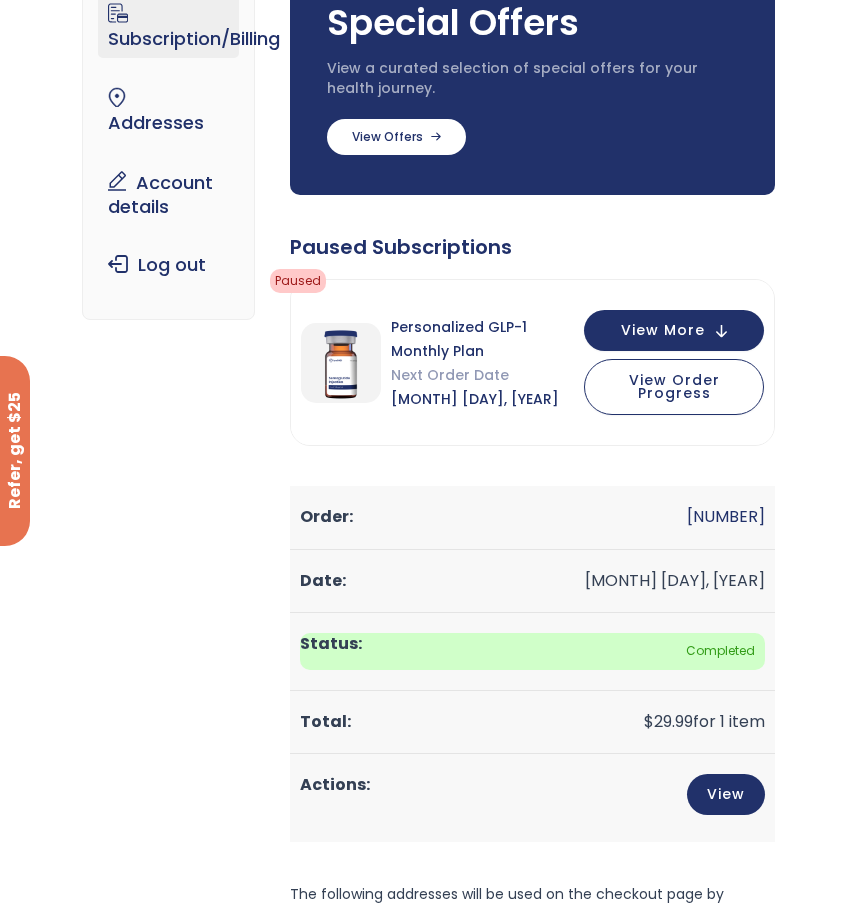click on "Personalized GLP-1 Monthly Plan" at bounding box center [488, 339] 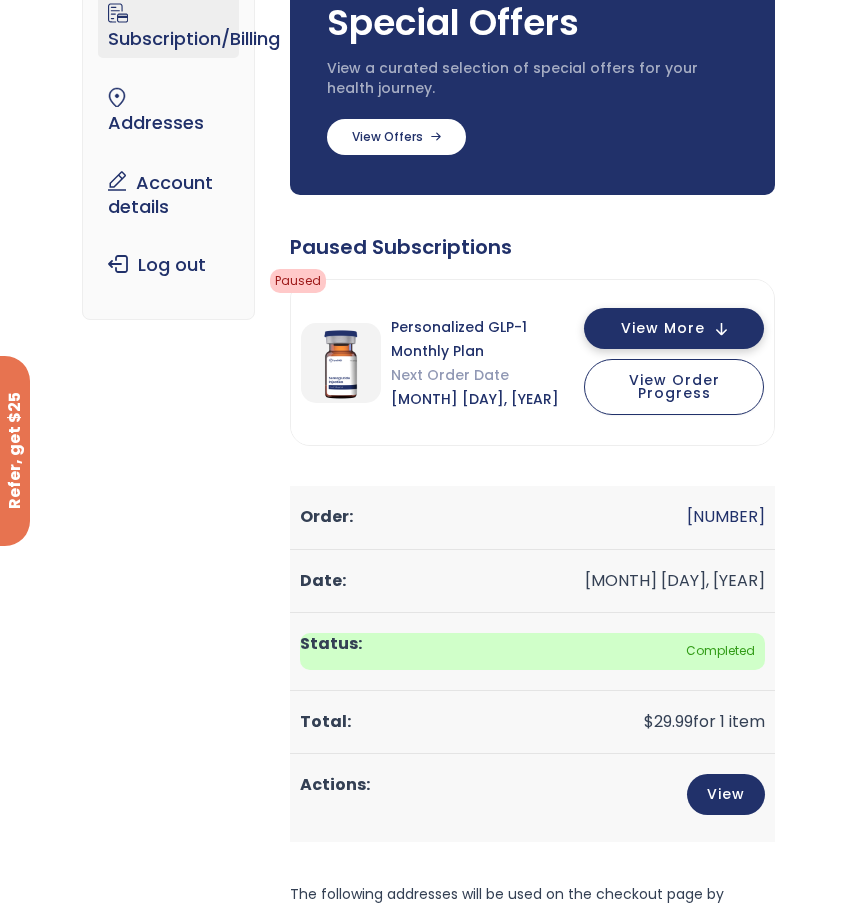 click on "View More" at bounding box center [663, 328] 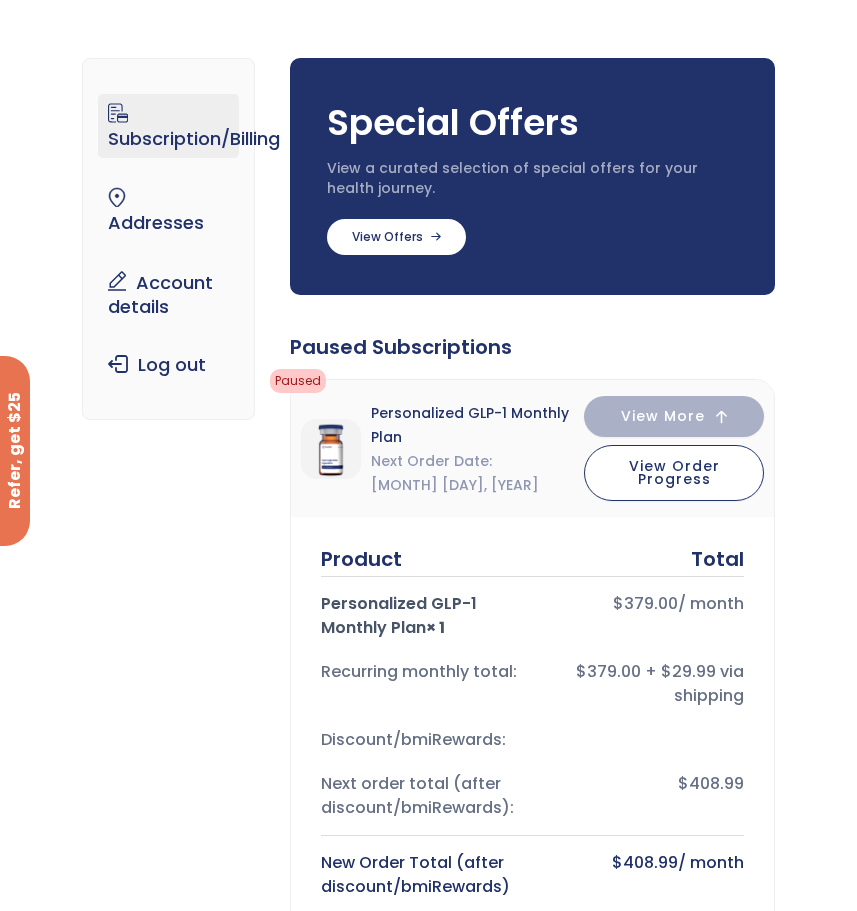 scroll, scrollTop: 0, scrollLeft: 0, axis: both 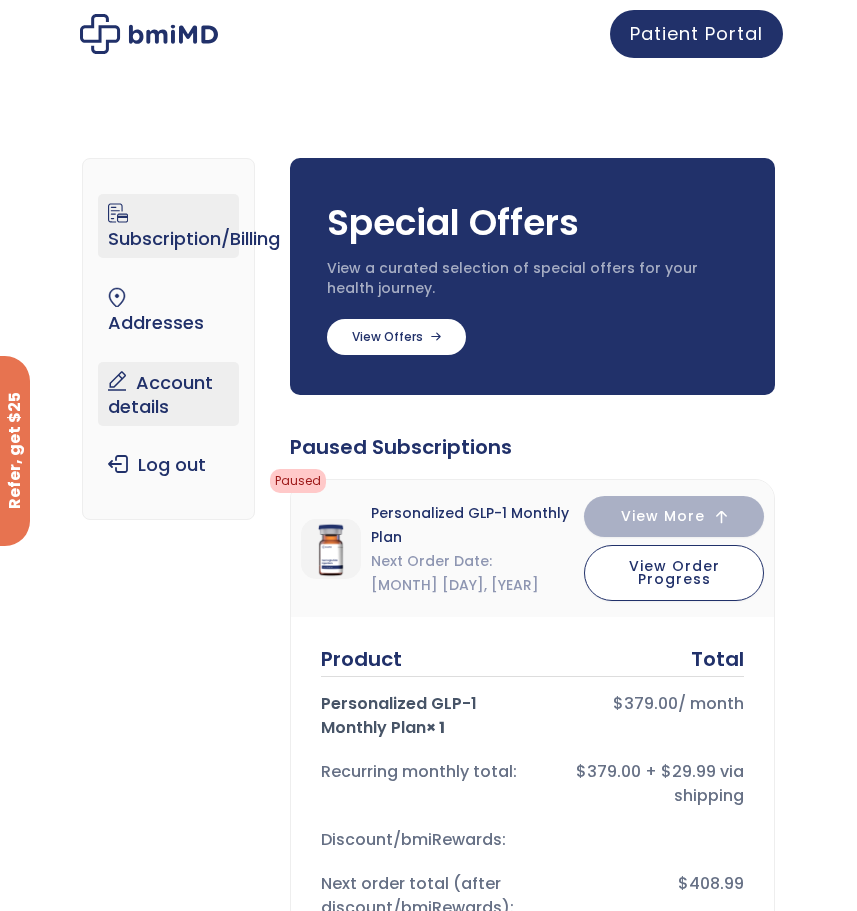 click on "Account details" at bounding box center (168, 394) 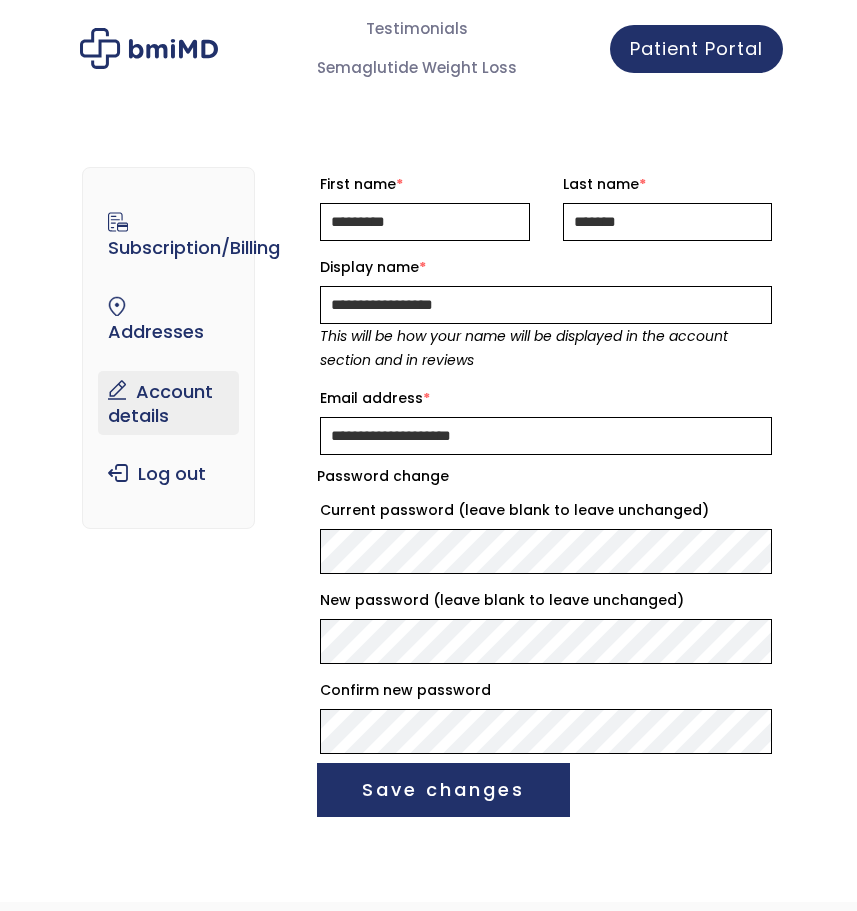 scroll, scrollTop: 0, scrollLeft: 0, axis: both 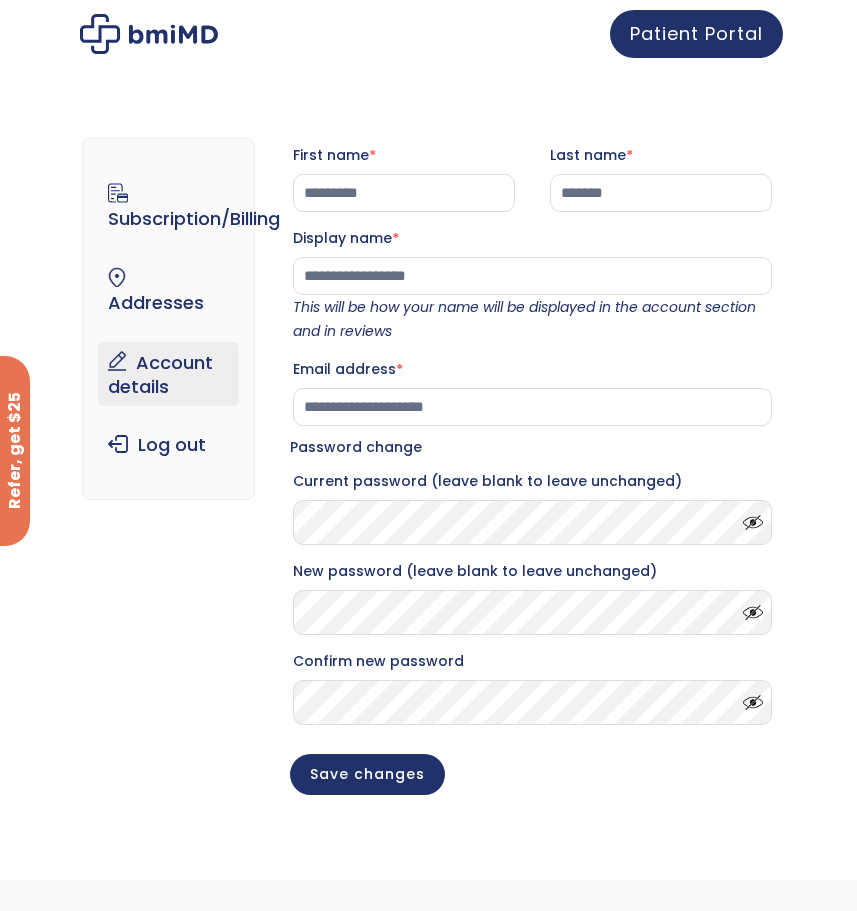 click at bounding box center [149, 34] 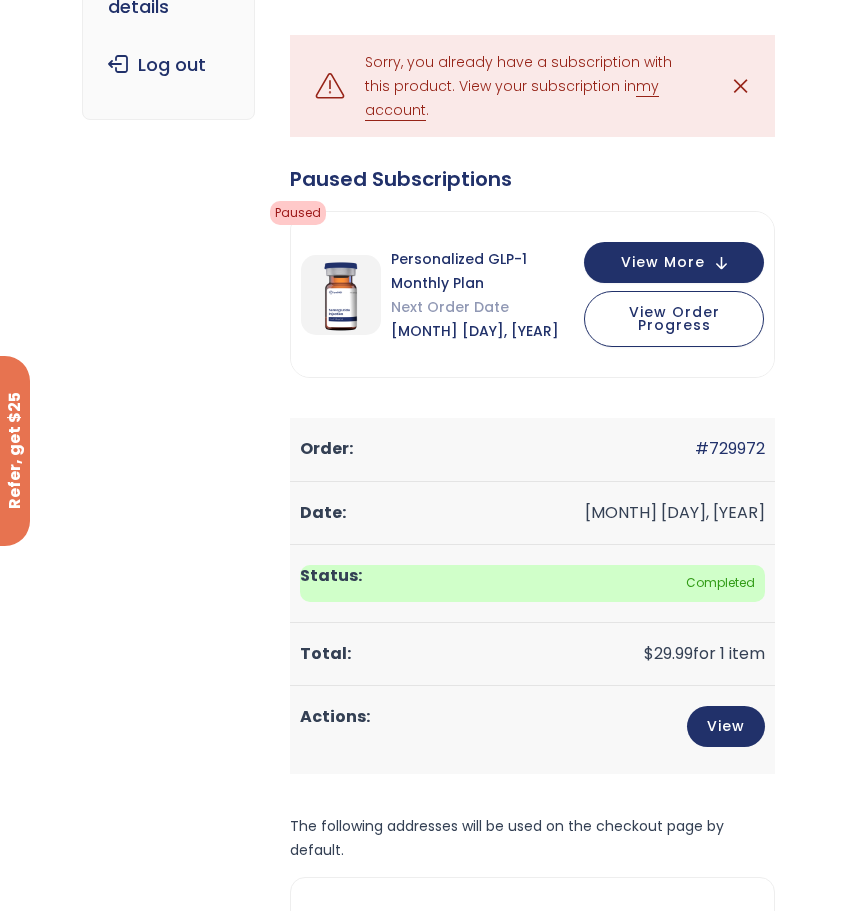 scroll, scrollTop: 500, scrollLeft: 0, axis: vertical 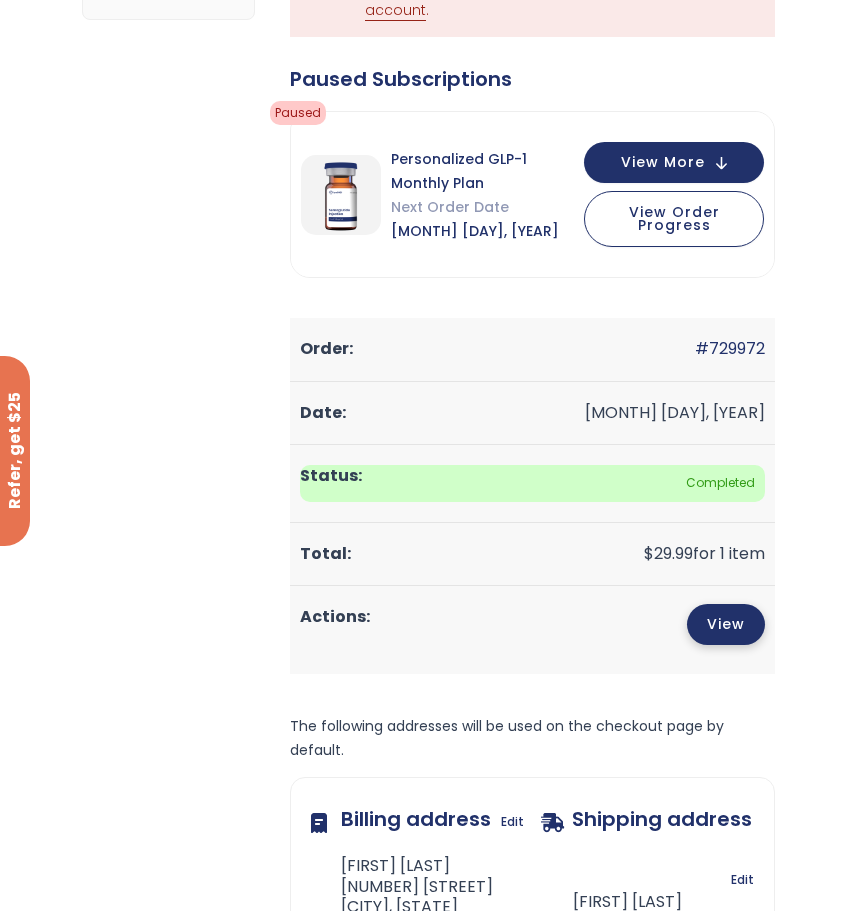 click on "View" at bounding box center (726, 624) 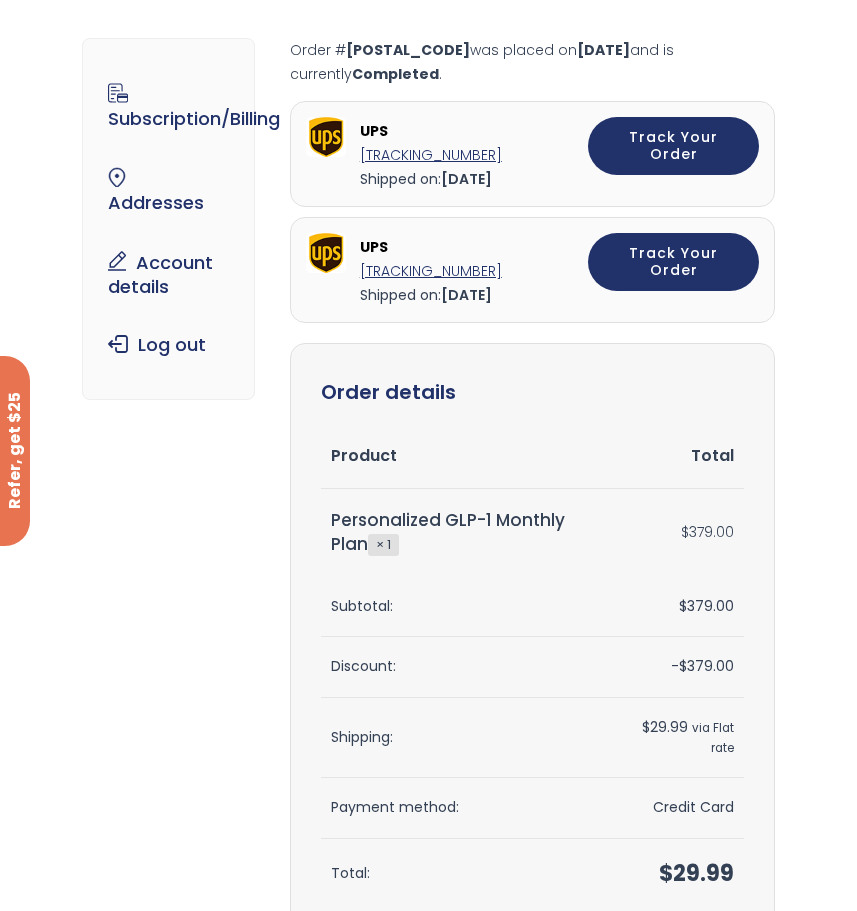scroll, scrollTop: 0, scrollLeft: 0, axis: both 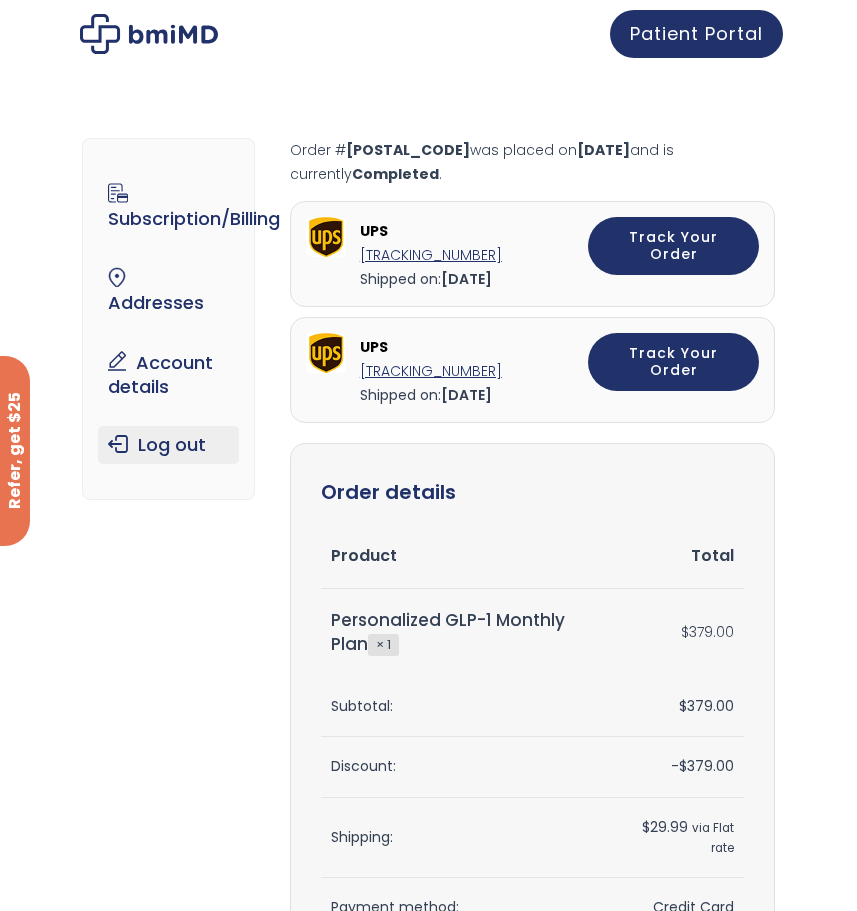 click on "Log out" at bounding box center [168, 445] 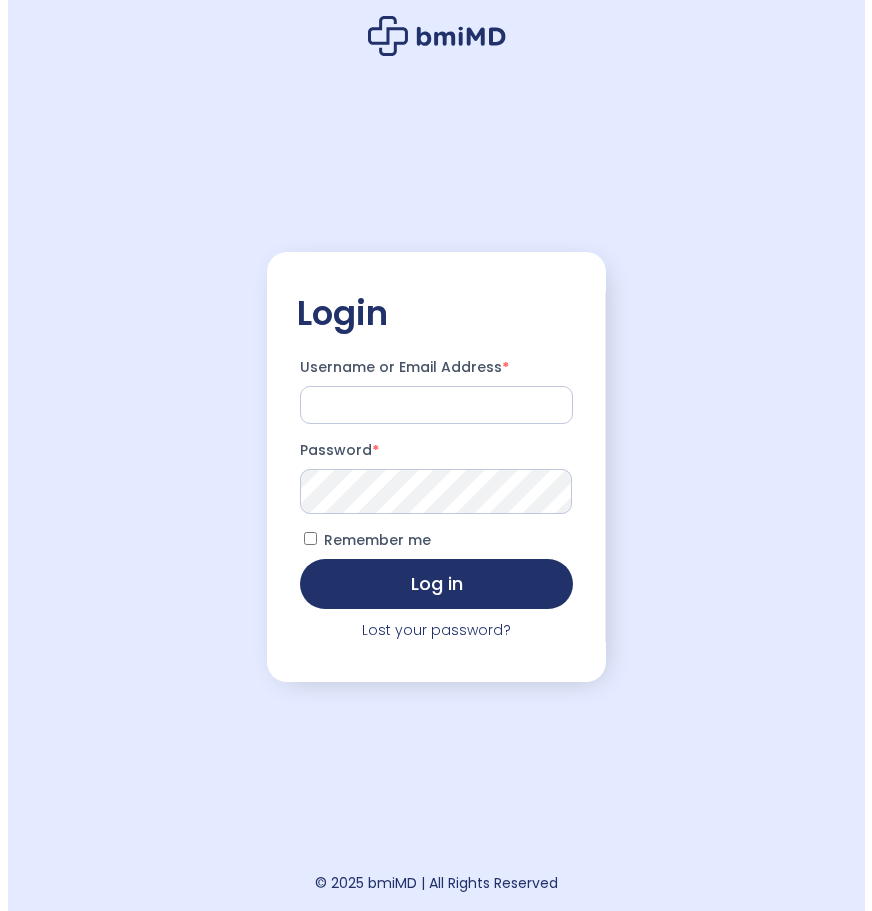 scroll, scrollTop: 0, scrollLeft: 0, axis: both 